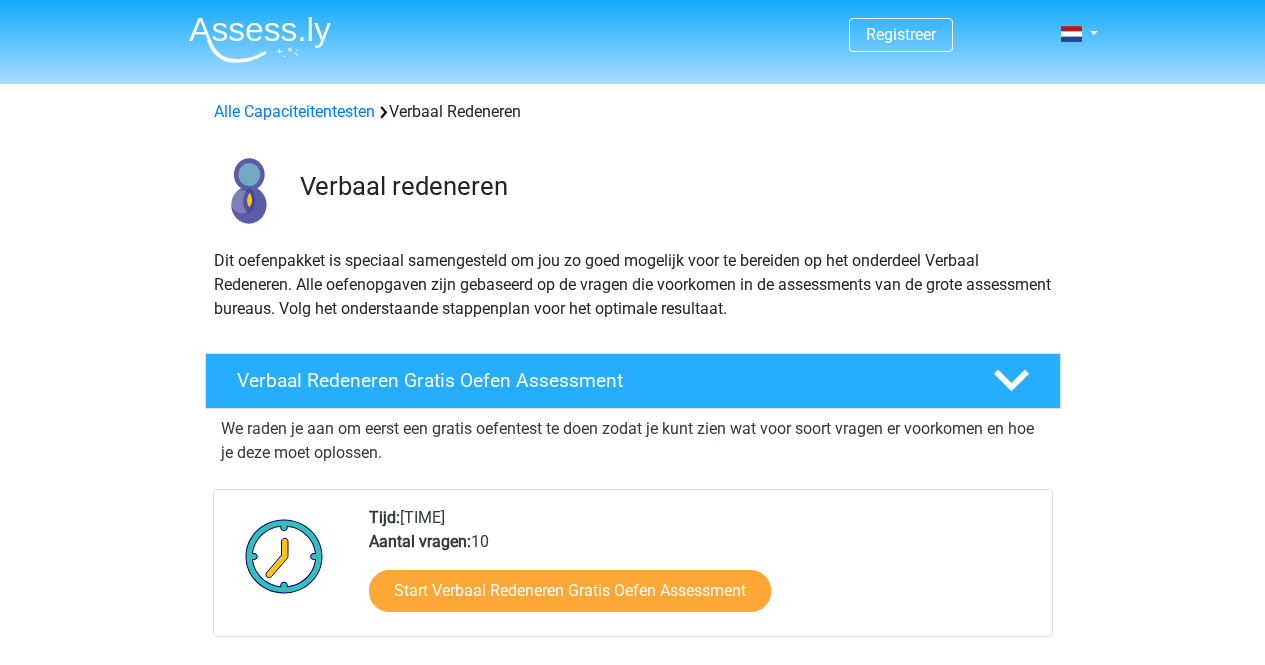 scroll, scrollTop: 0, scrollLeft: 0, axis: both 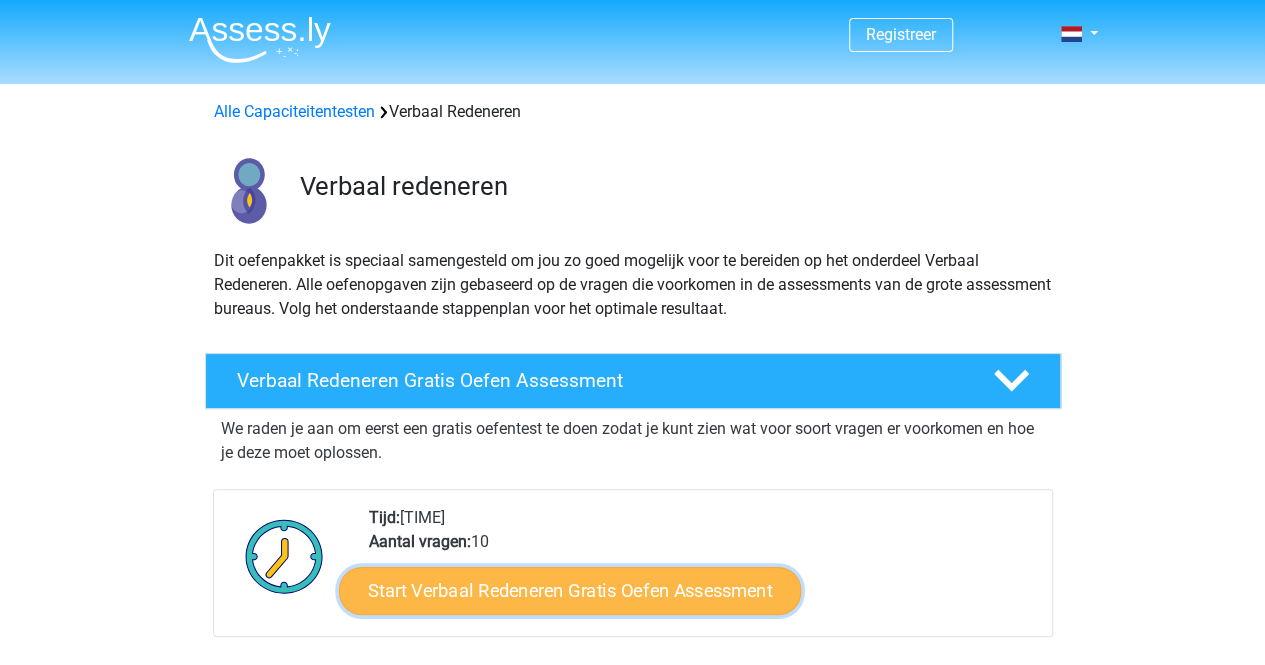 click on "Start Verbaal Redeneren
Gratis Oefen Assessment" at bounding box center (570, 591) 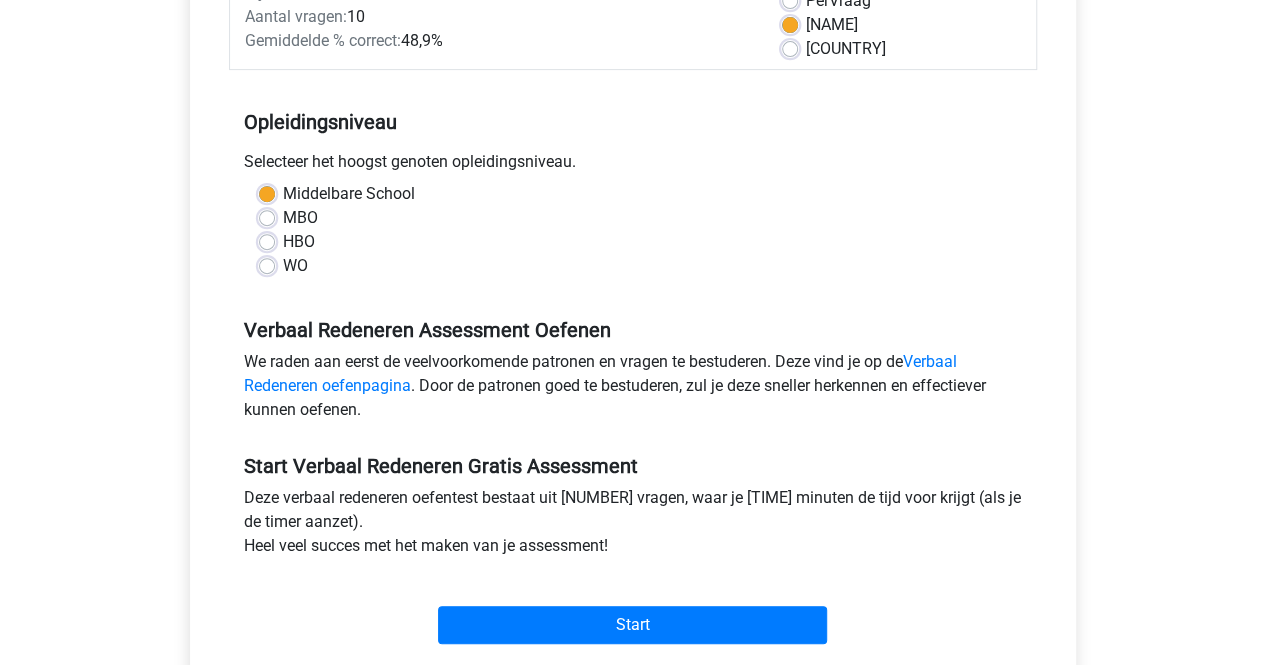 scroll, scrollTop: 360, scrollLeft: 0, axis: vertical 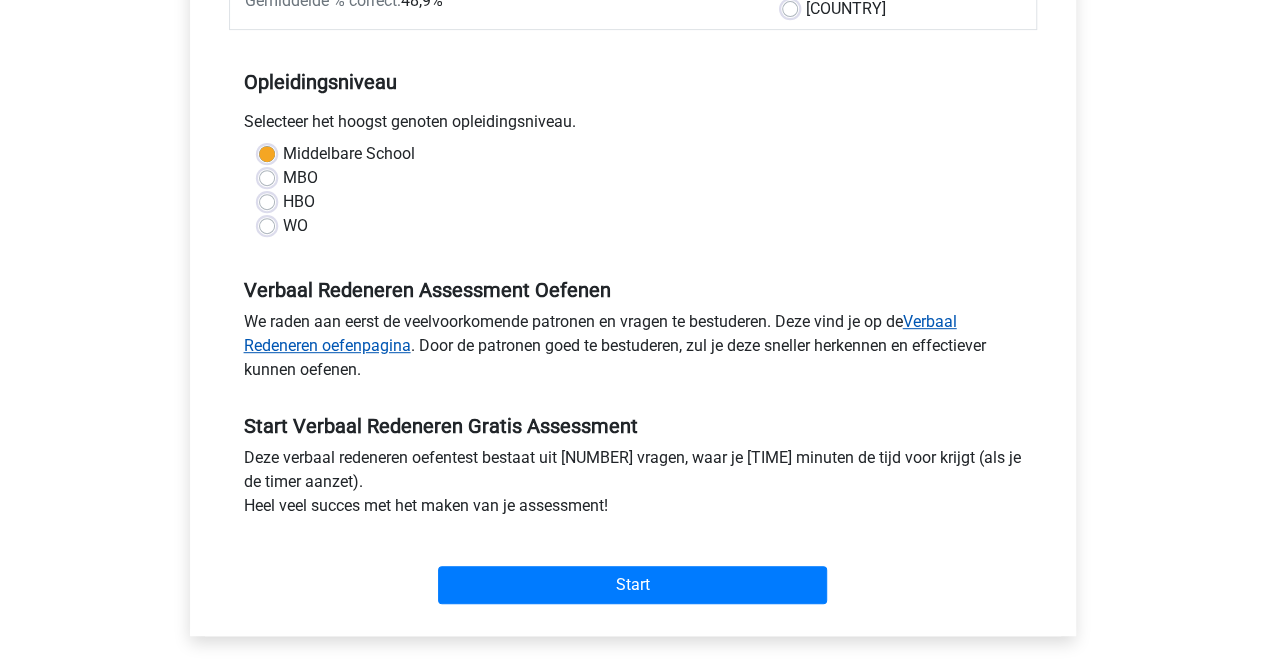 click on "Verbaal Redeneren
oefenpagina" at bounding box center [600, 333] 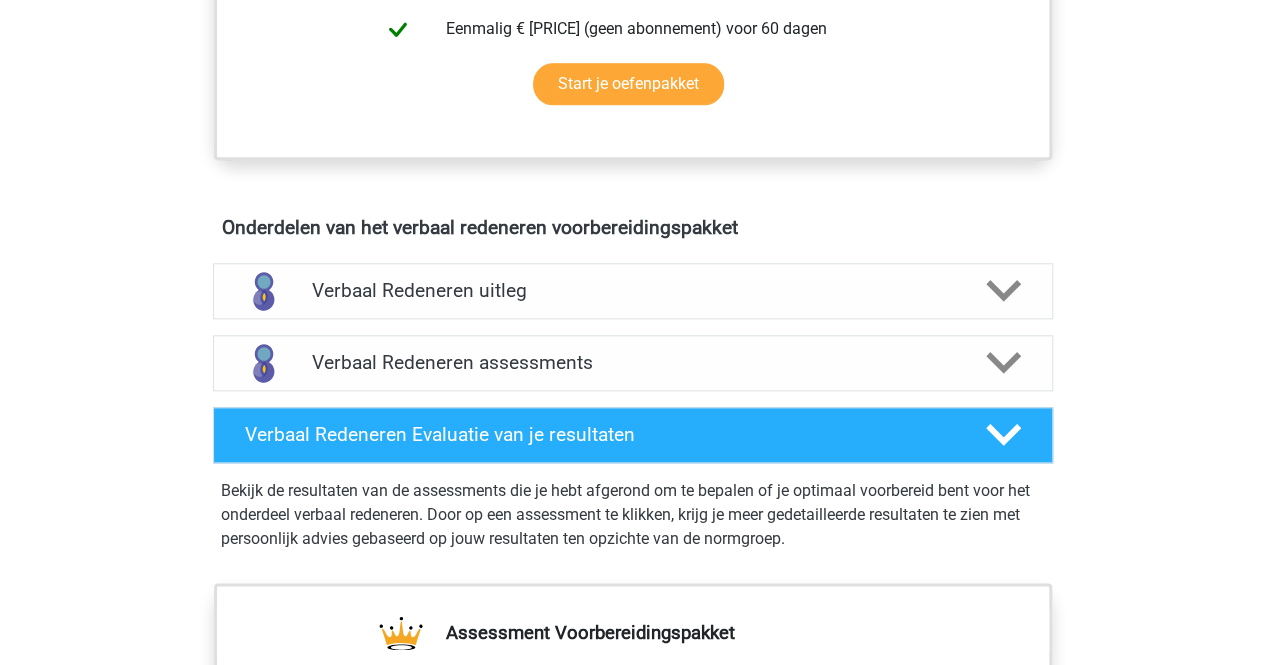 scroll, scrollTop: 1000, scrollLeft: 0, axis: vertical 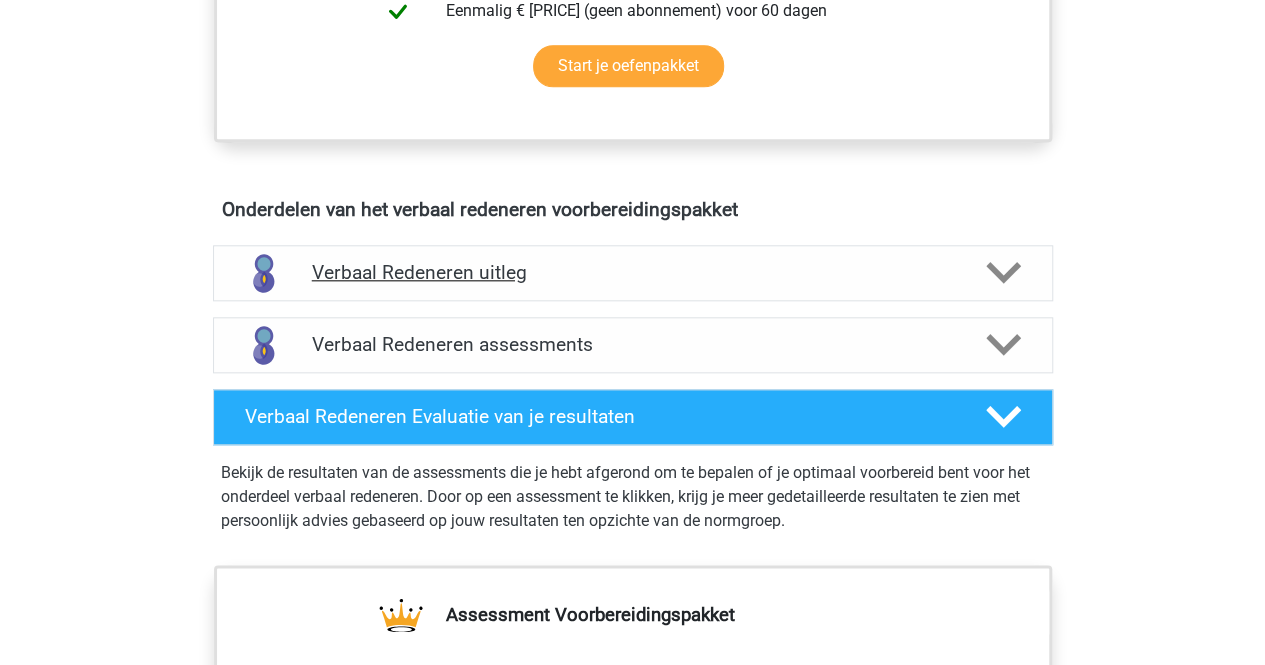 click at bounding box center [1003, 273] 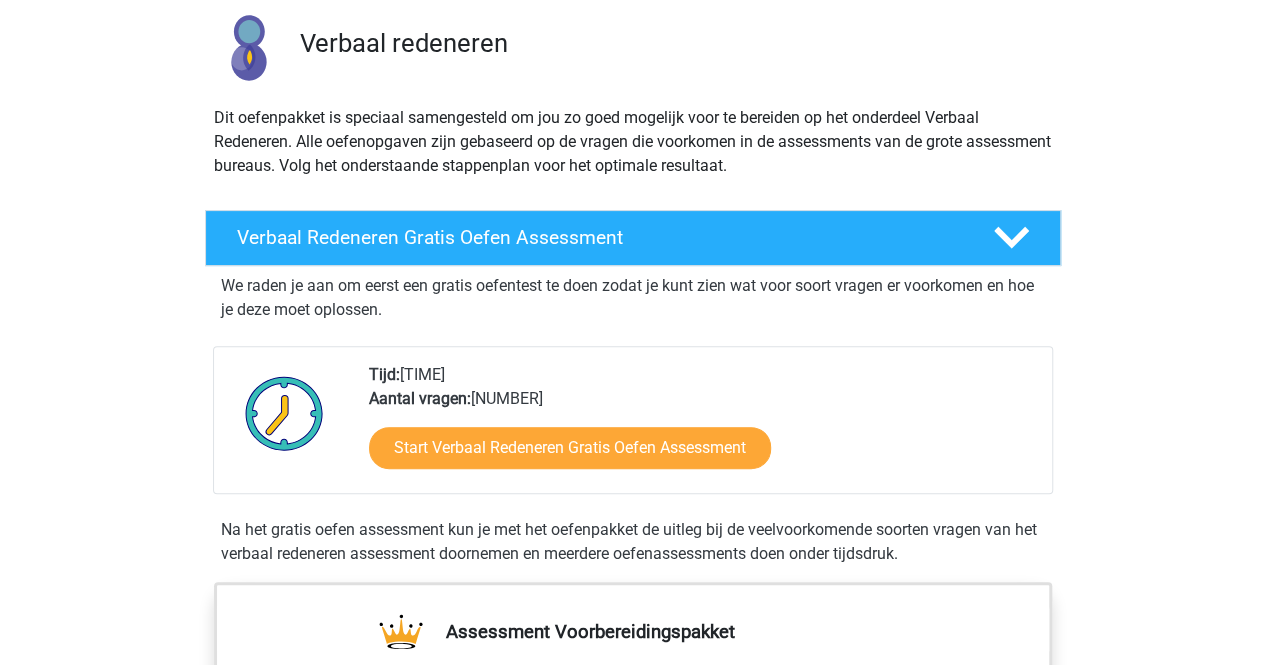 scroll, scrollTop: 120, scrollLeft: 0, axis: vertical 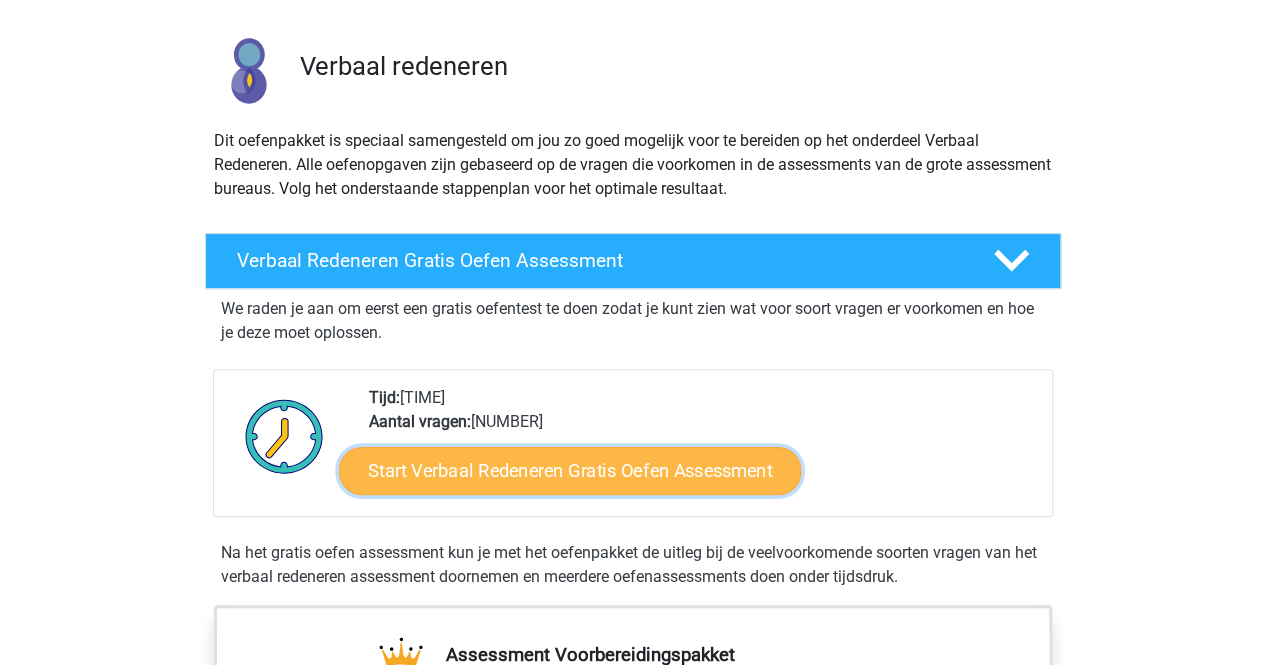 click on "Start Verbaal Redeneren
Gratis Oefen Assessment" at bounding box center (570, 471) 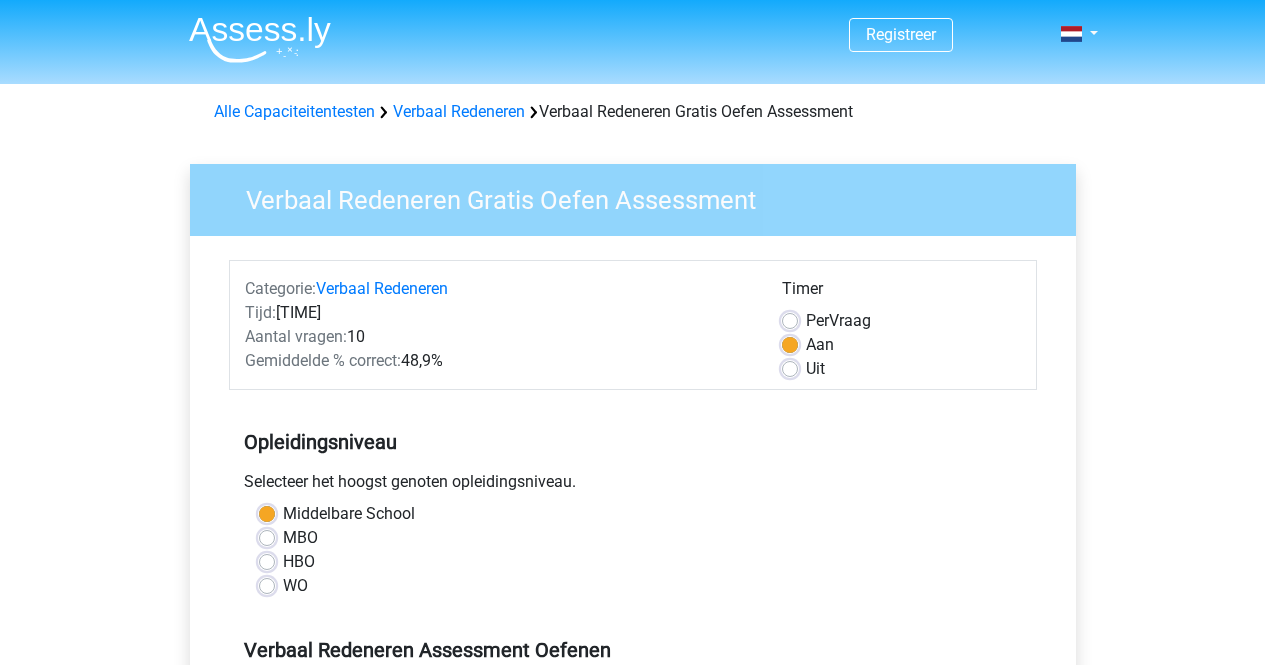 scroll, scrollTop: 0, scrollLeft: 0, axis: both 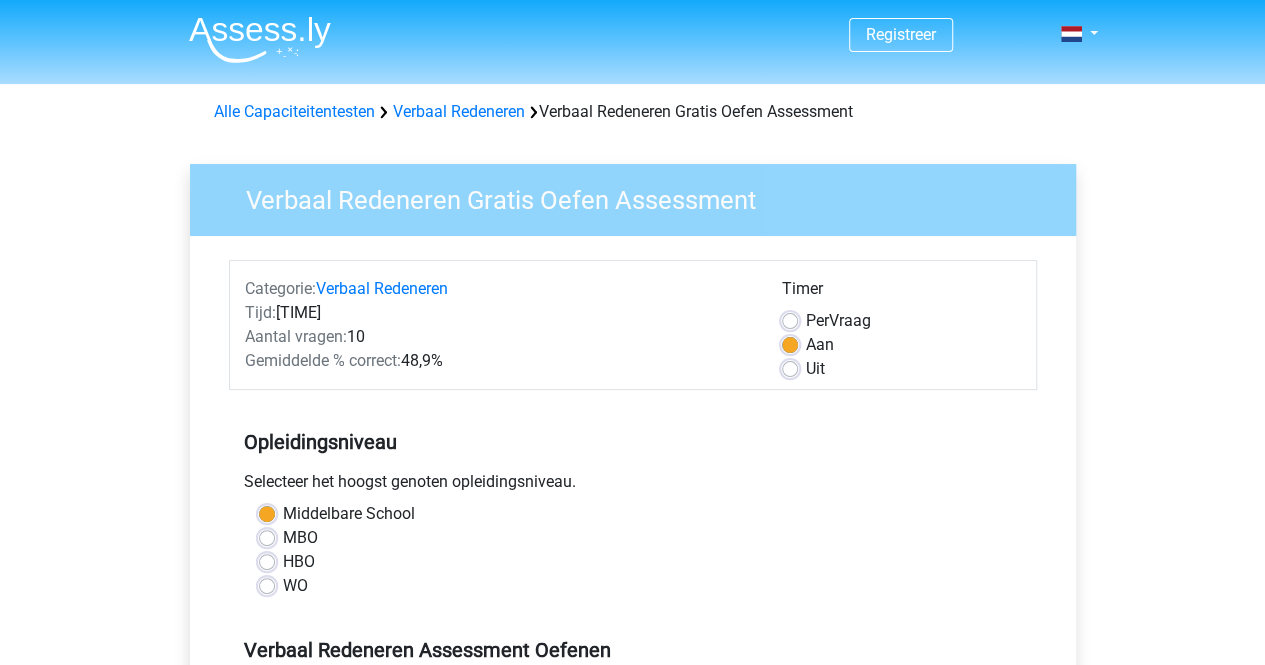 click on "Uit" at bounding box center [815, 369] 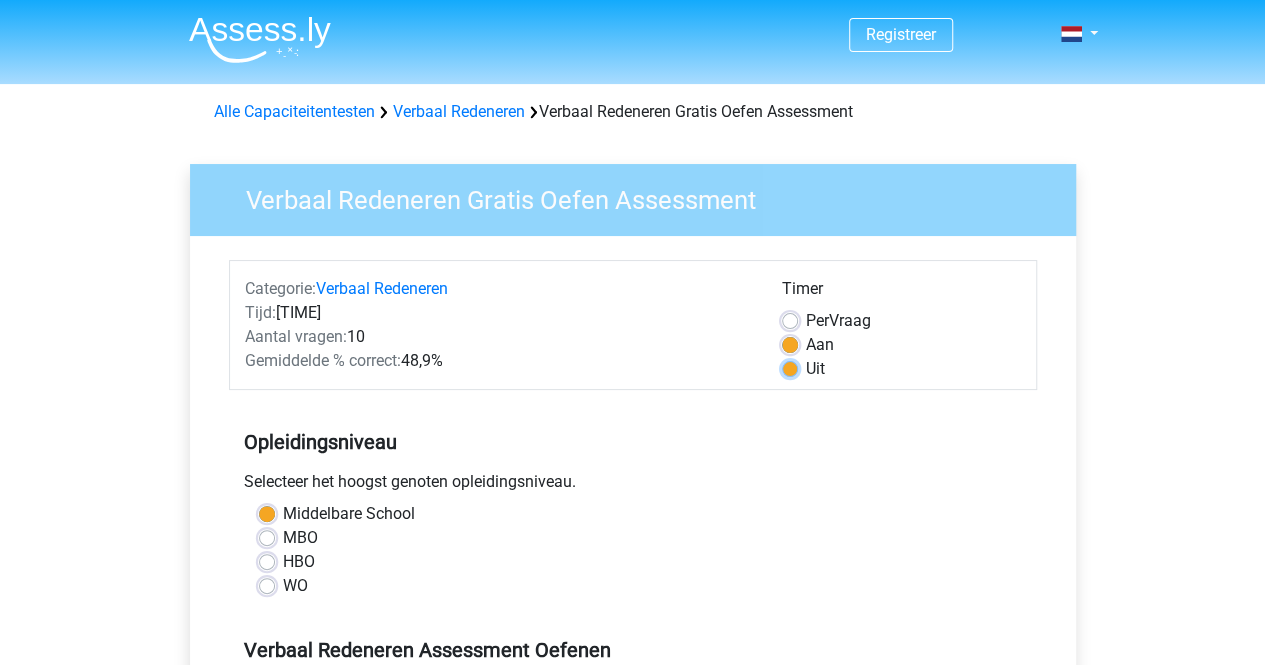 click on "Uit" at bounding box center (790, 367) 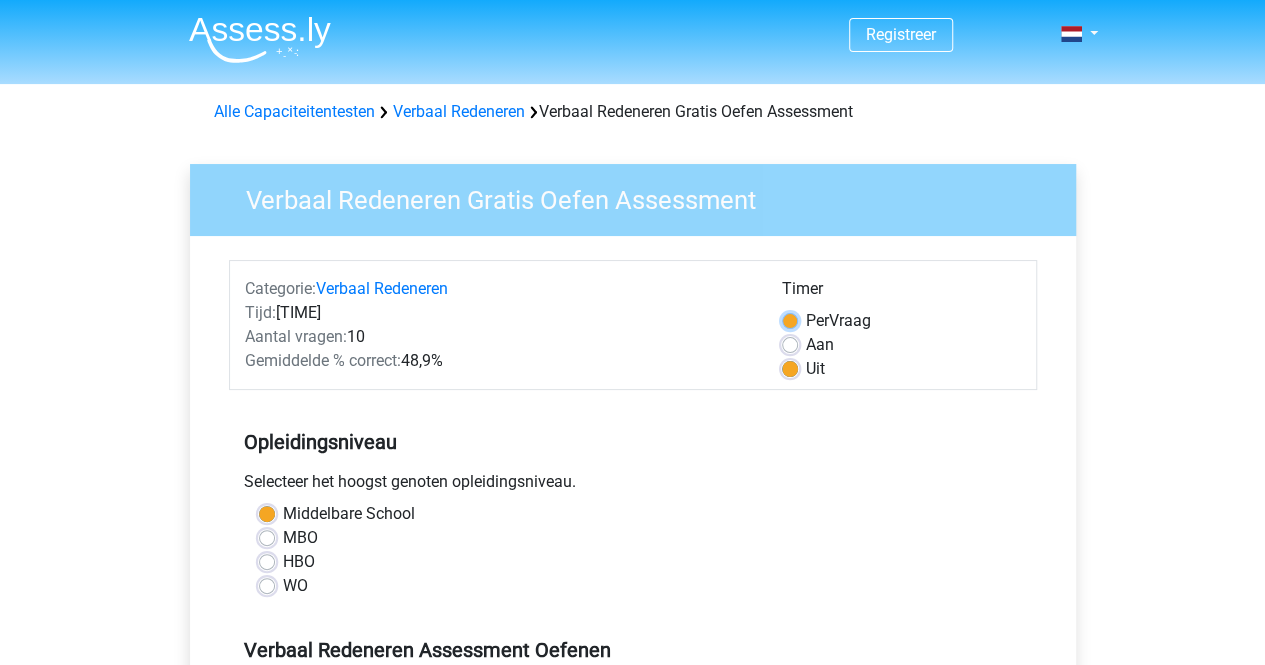 click on "Per  Vraag" at bounding box center [790, 319] 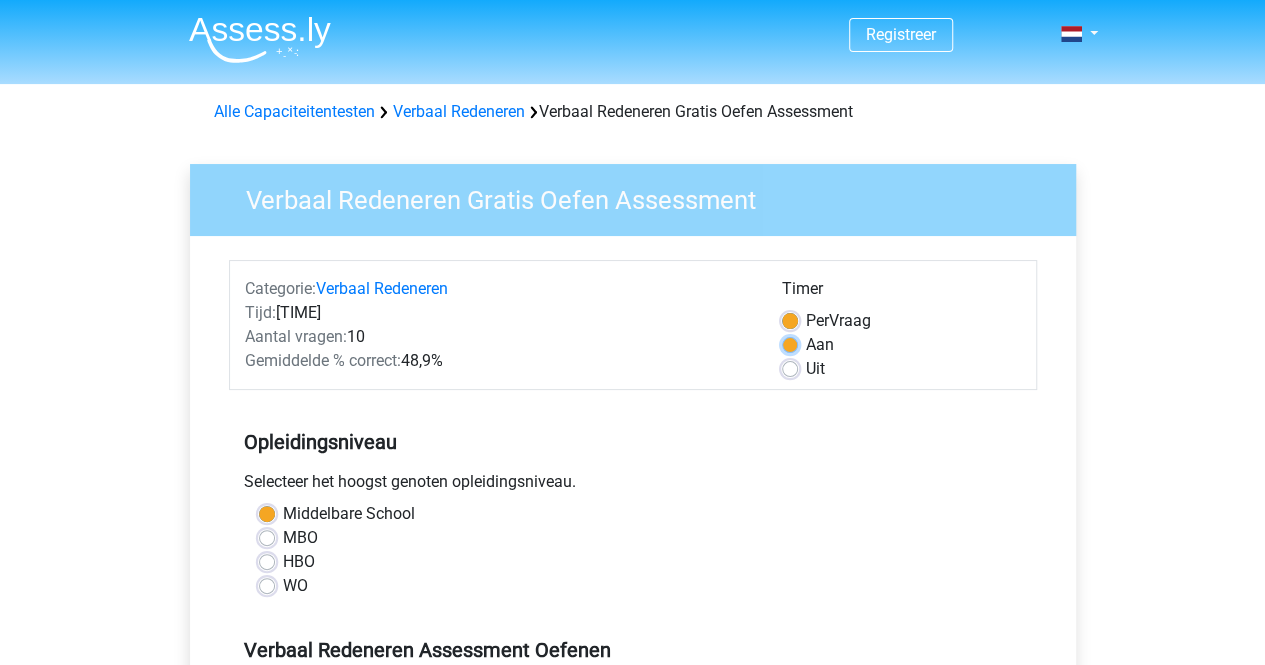 click on "Aan" at bounding box center [790, 343] 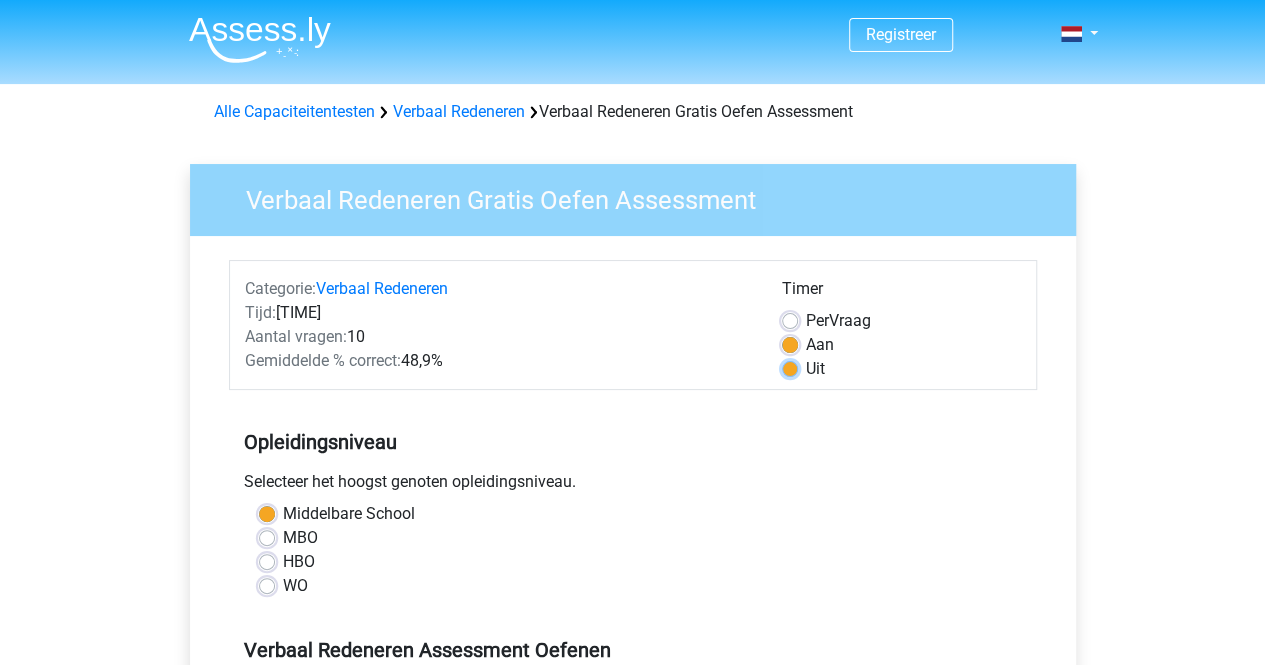 click on "Uit" at bounding box center [790, 367] 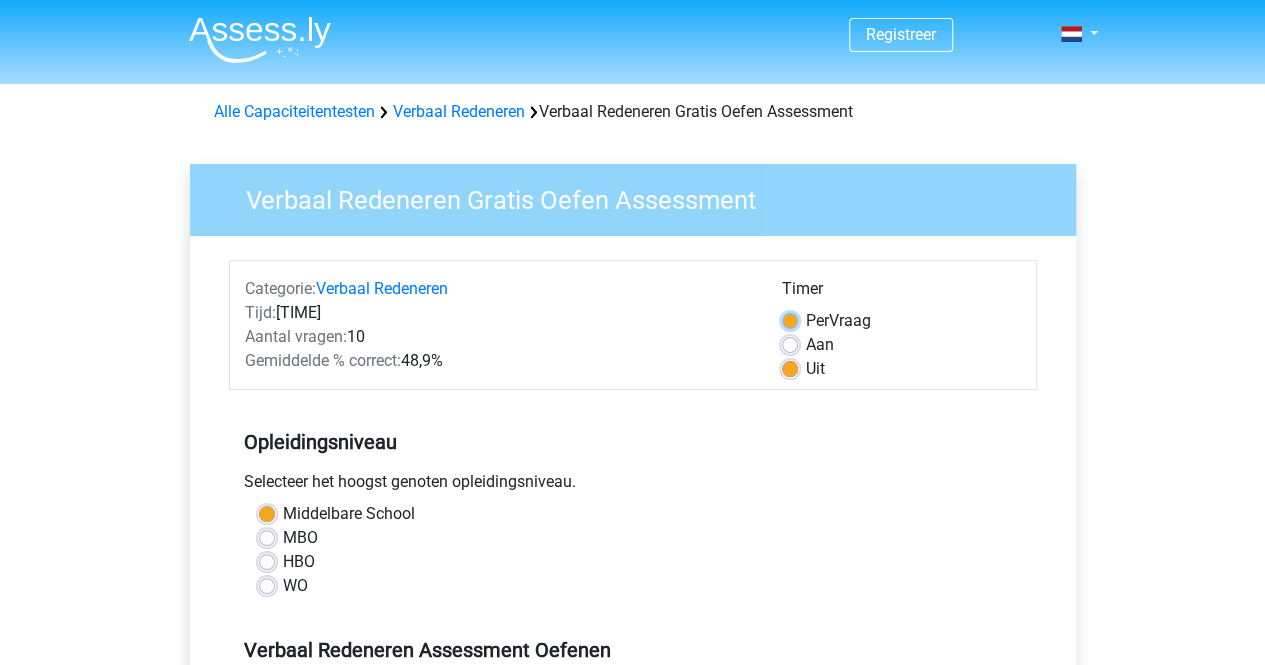 click on "Per  Vraag" at bounding box center (790, 319) 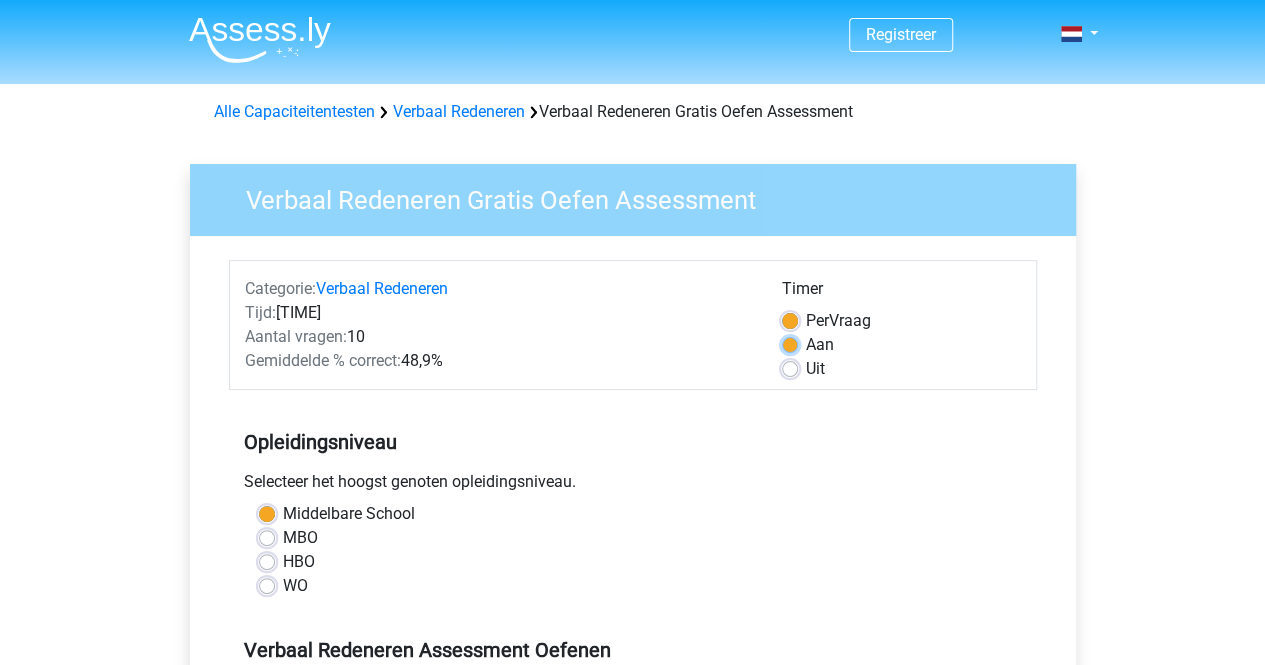 click on "Aan" at bounding box center (790, 343) 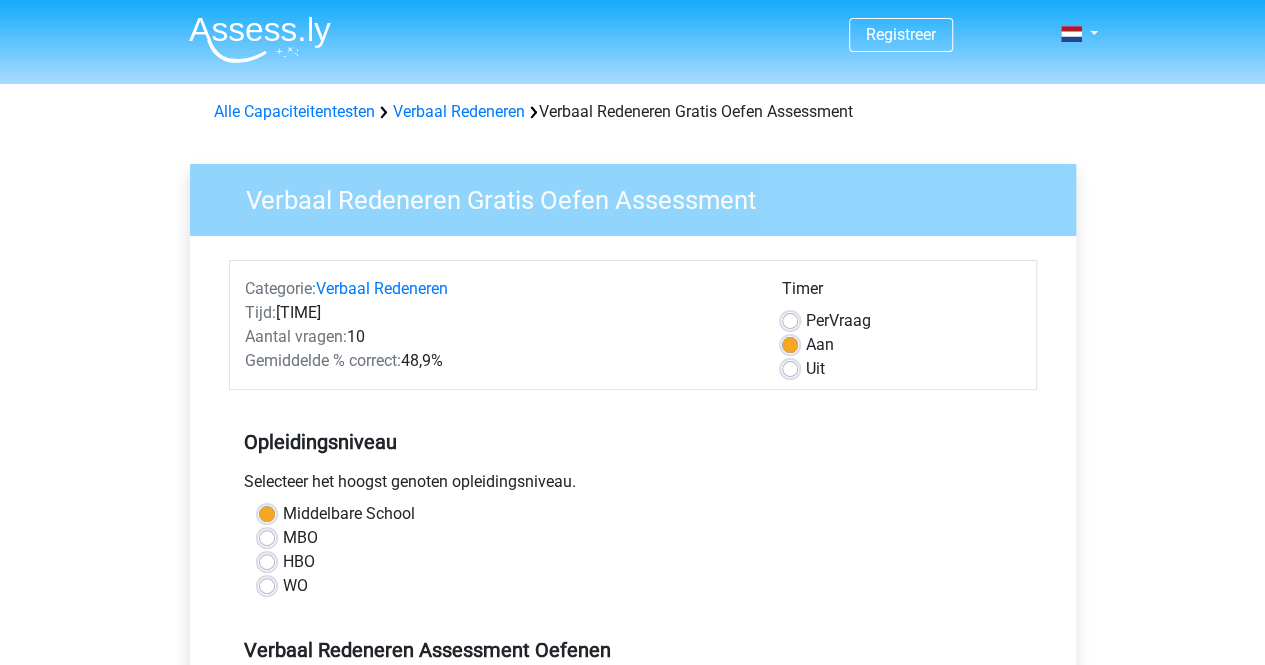 click on "Uit" at bounding box center [815, 369] 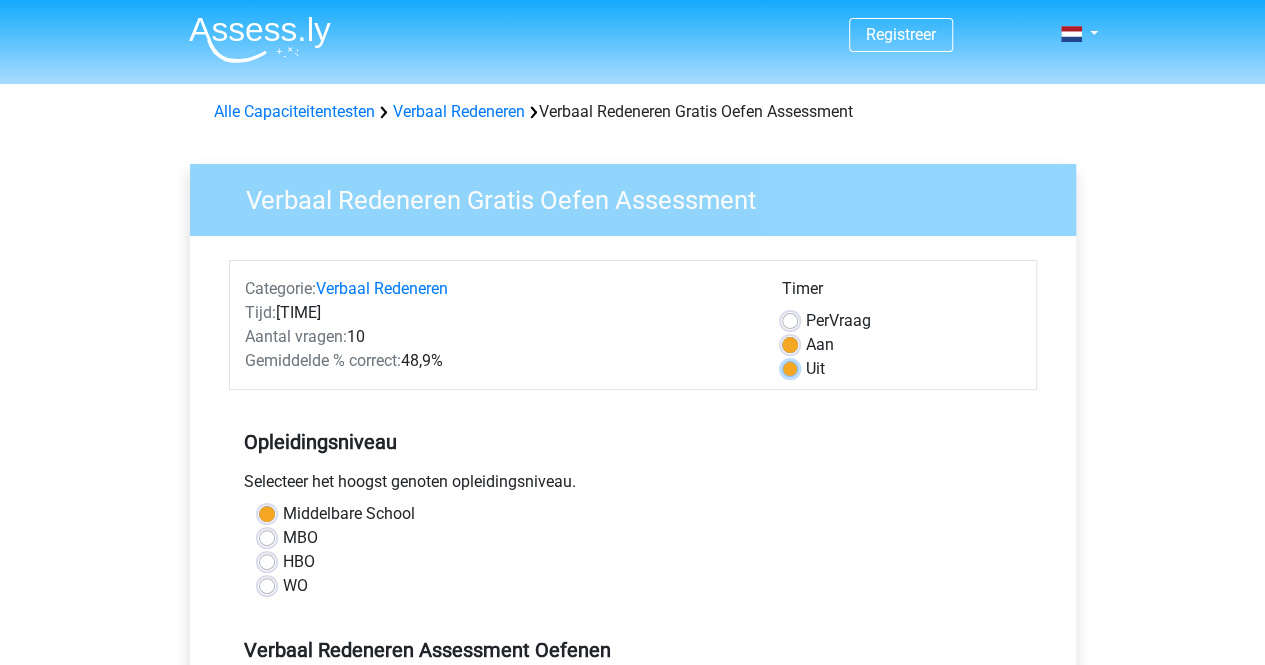 click on "Uit" at bounding box center [790, 367] 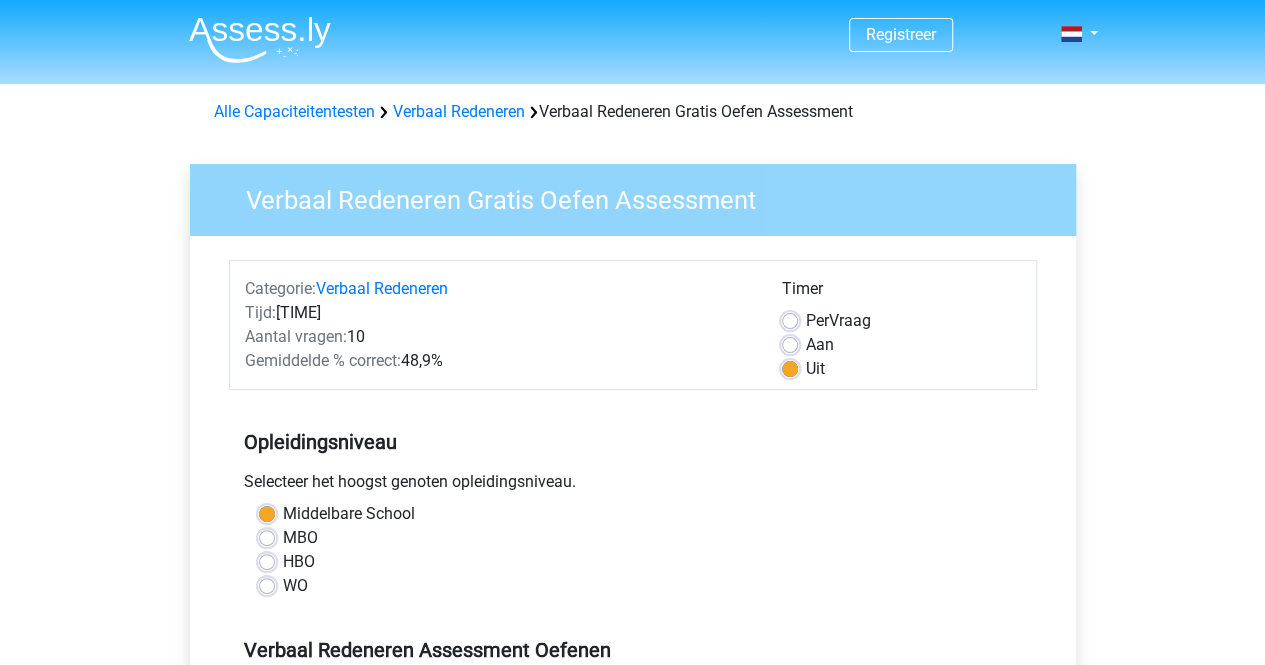 click on "Registreer
Nederlands
English" at bounding box center (632, 790) 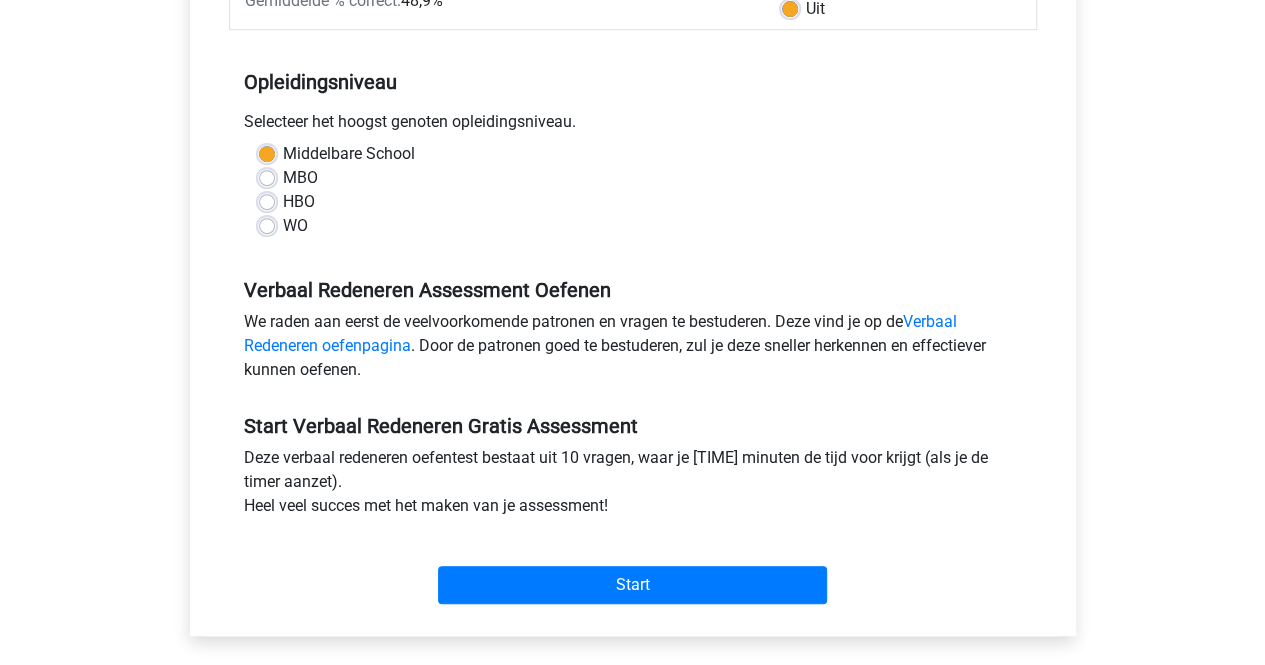 scroll, scrollTop: 400, scrollLeft: 0, axis: vertical 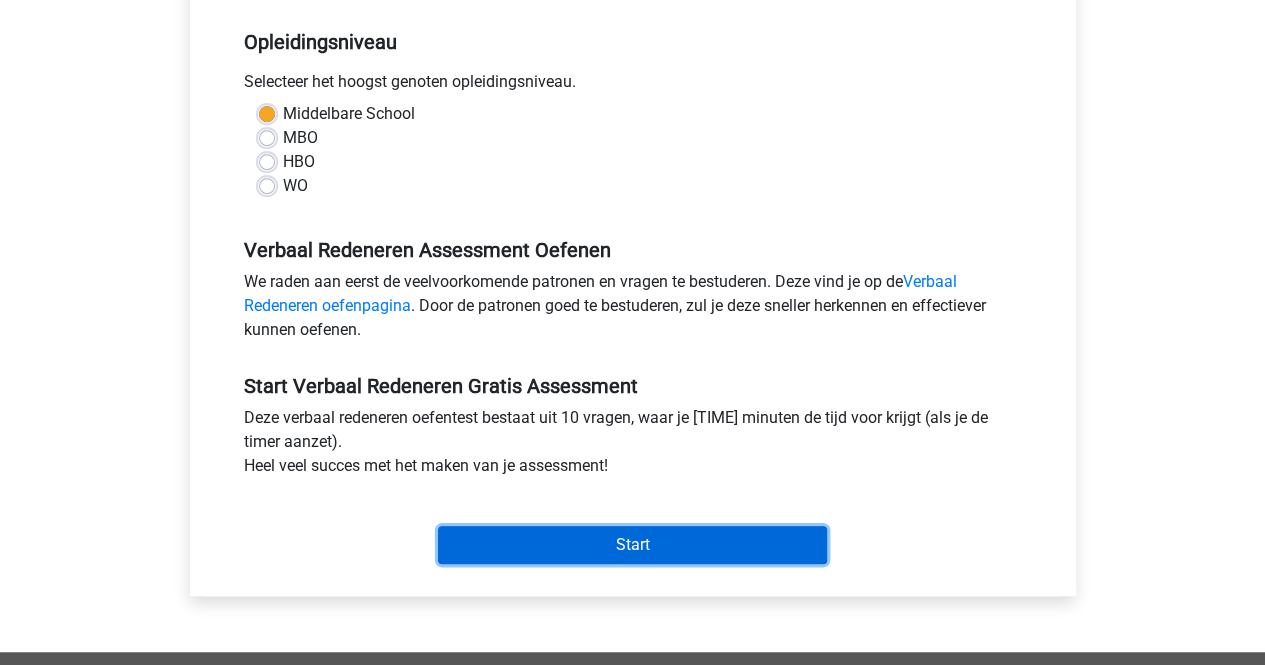 click on "Start" at bounding box center [632, 545] 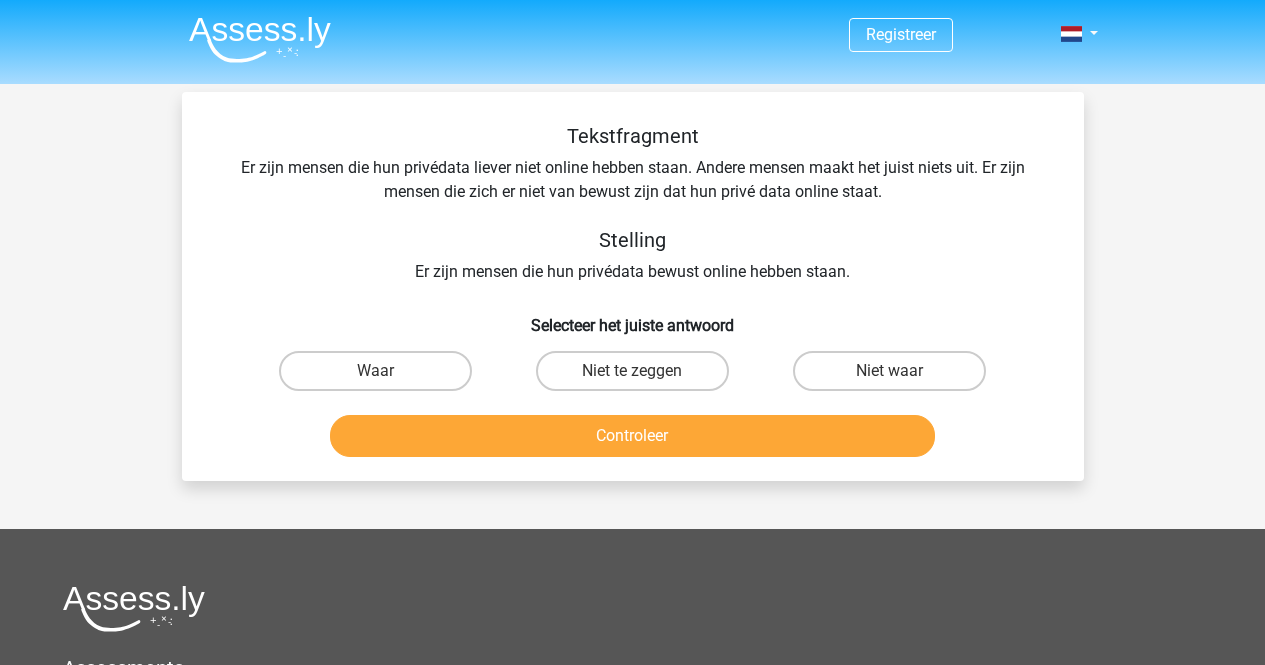 scroll, scrollTop: 0, scrollLeft: 0, axis: both 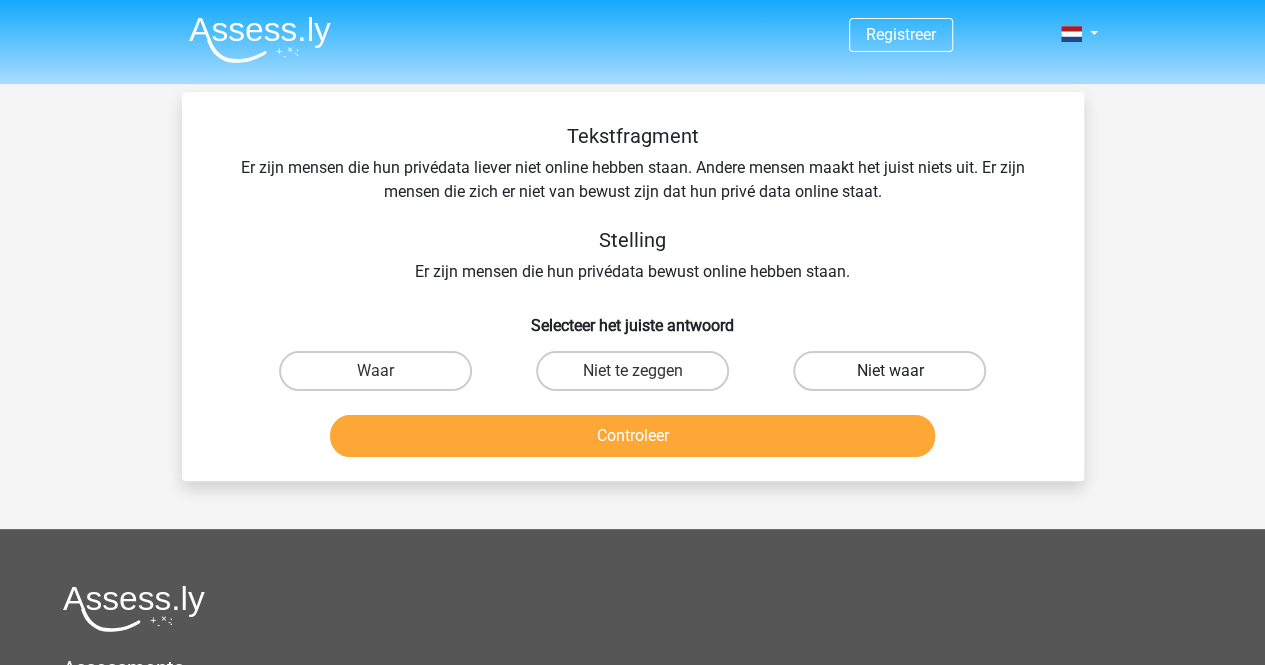 click on "Niet waar" at bounding box center [889, 371] 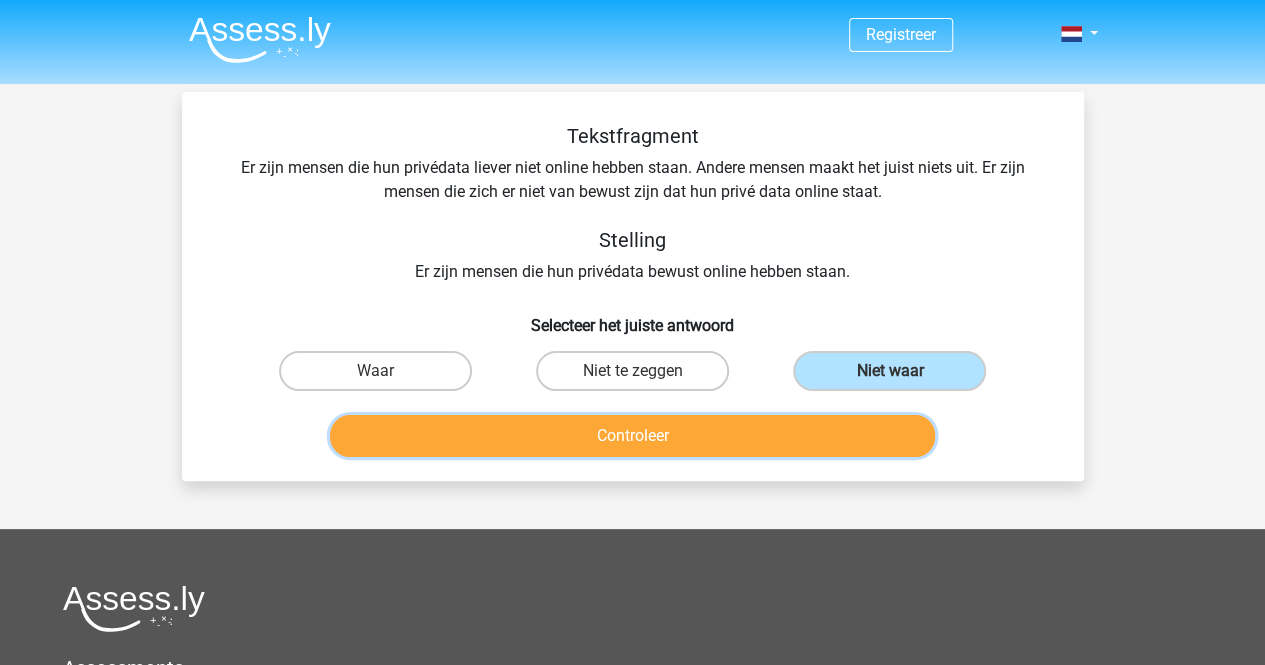 click on "Controleer" at bounding box center [632, 436] 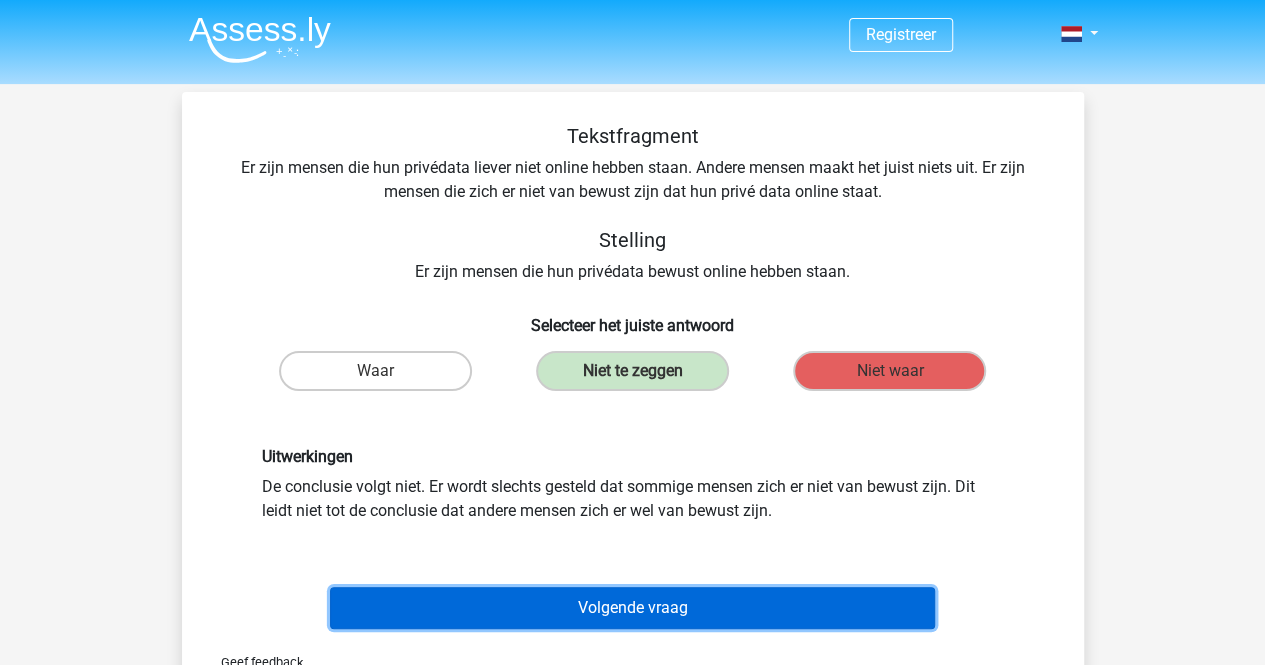 click on "Volgende vraag" at bounding box center (632, 608) 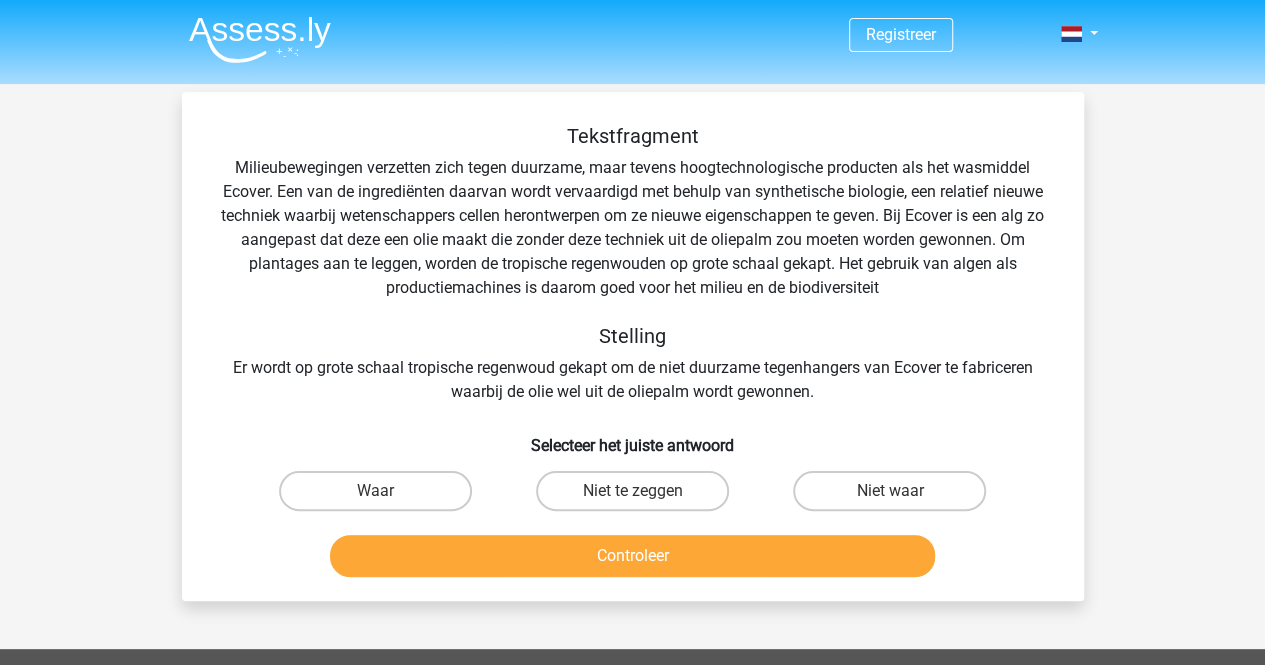 scroll, scrollTop: 92, scrollLeft: 0, axis: vertical 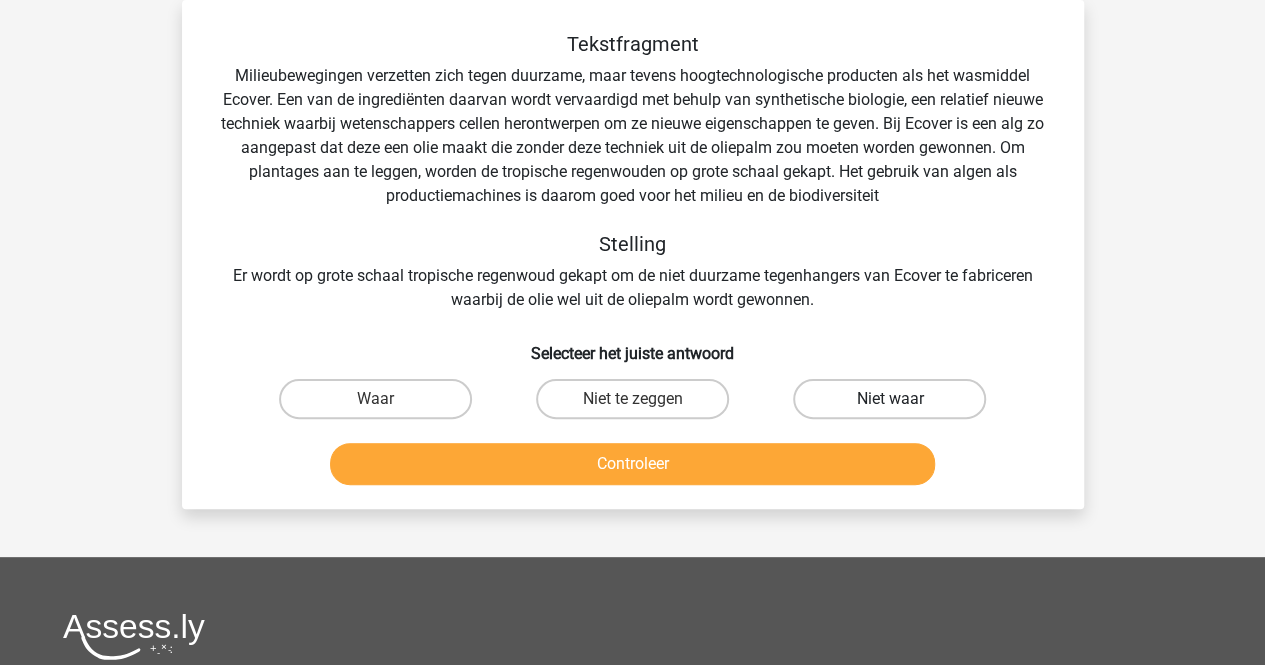 click on "Niet waar" at bounding box center [889, 399] 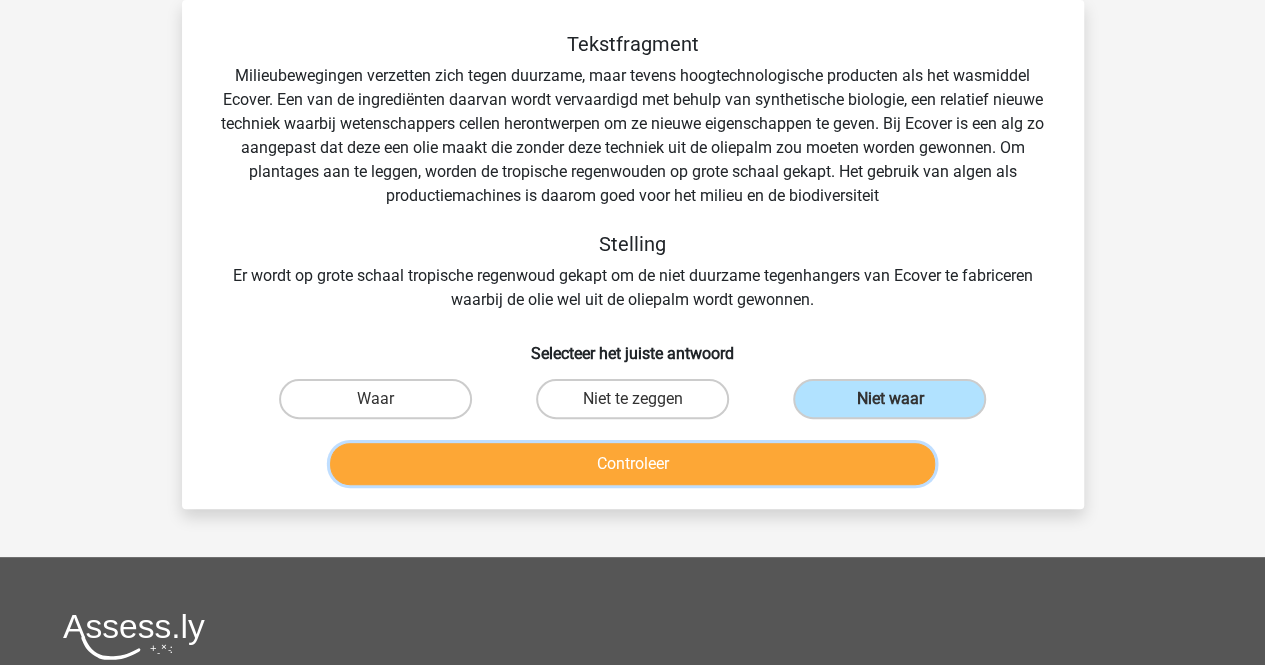 click on "Controleer" at bounding box center [632, 464] 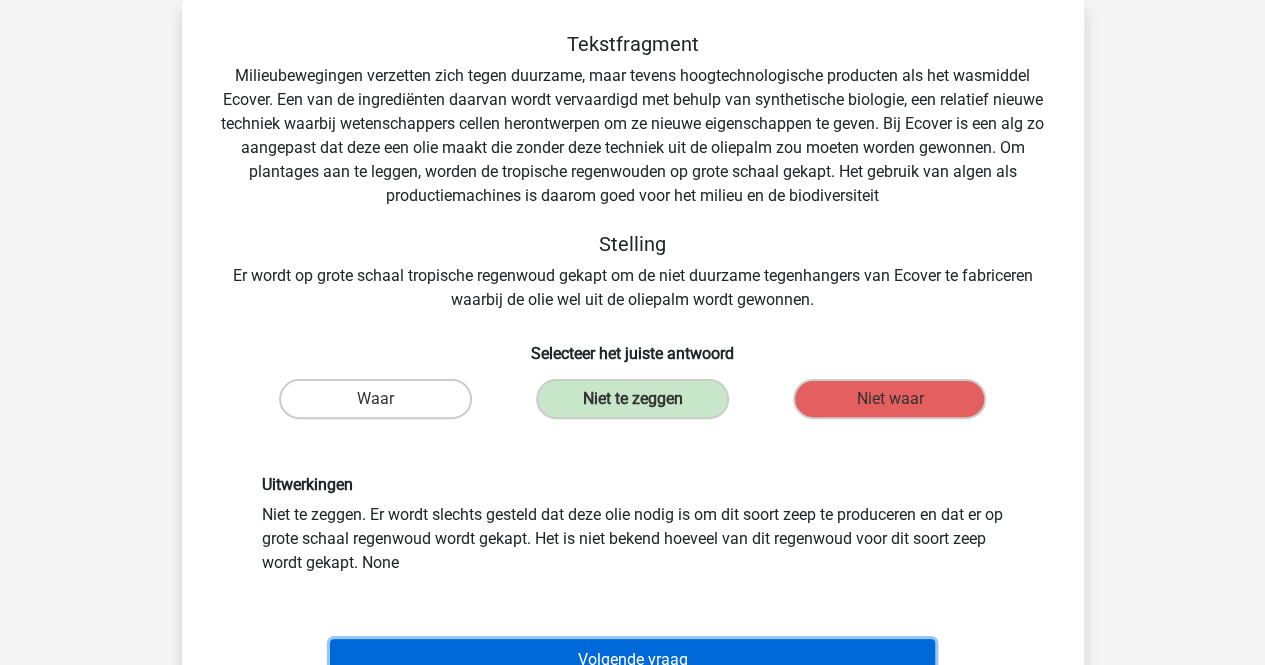 click on "Volgende vraag" at bounding box center (632, 660) 